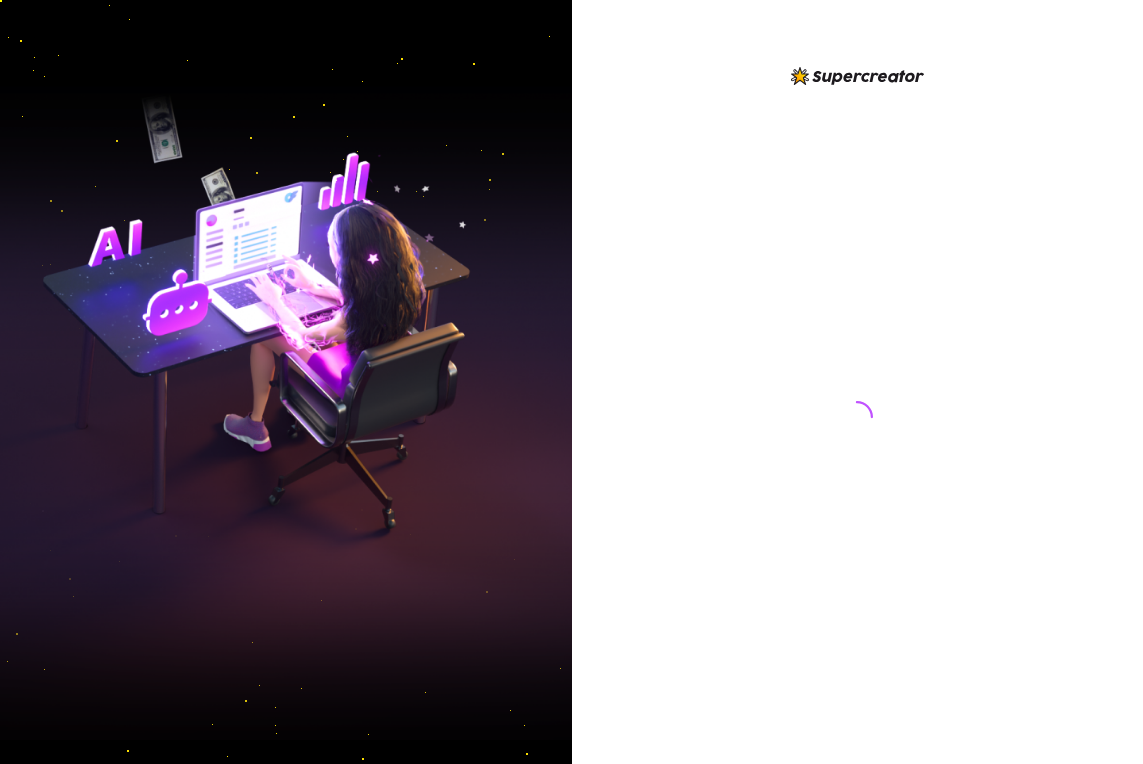scroll, scrollTop: 0, scrollLeft: 0, axis: both 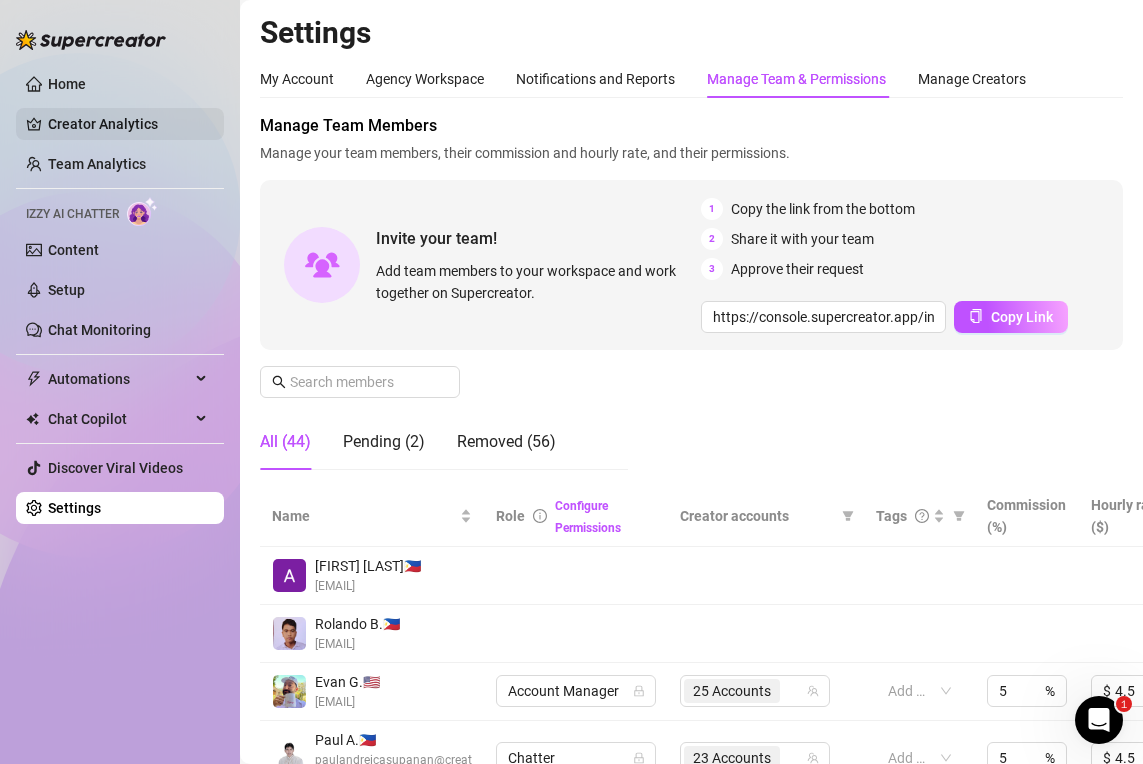 click on "Creator Analytics" at bounding box center [128, 124] 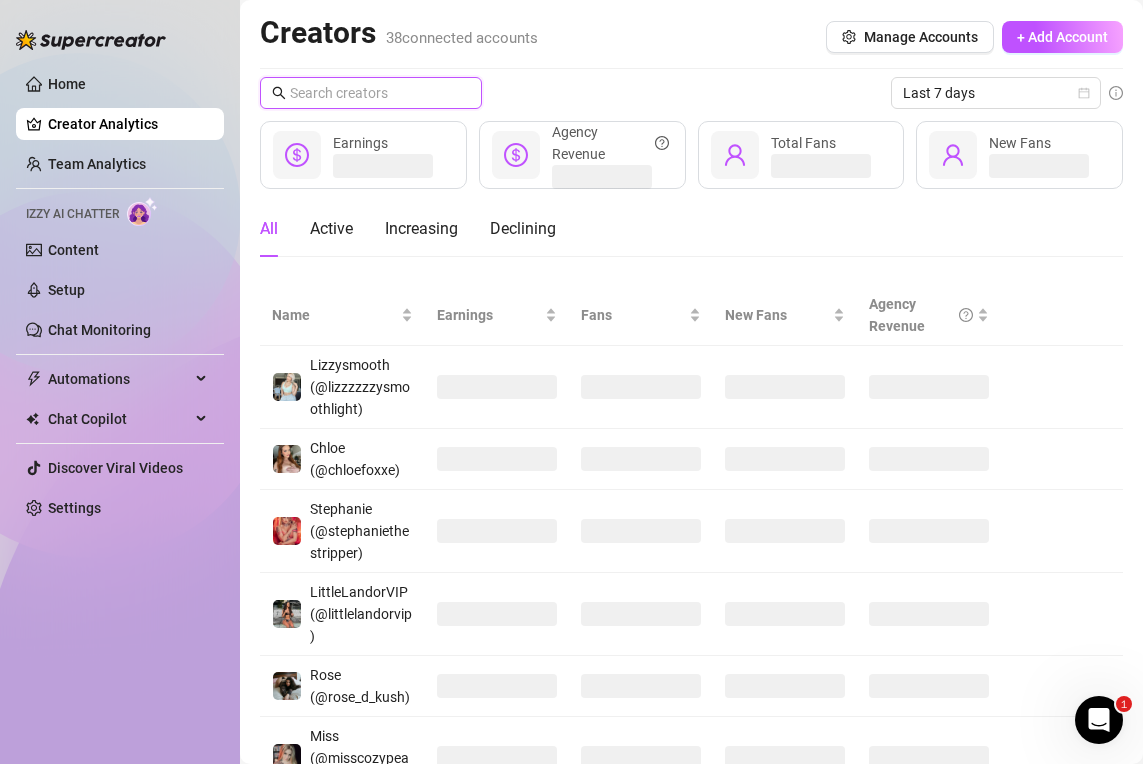 click at bounding box center (372, 93) 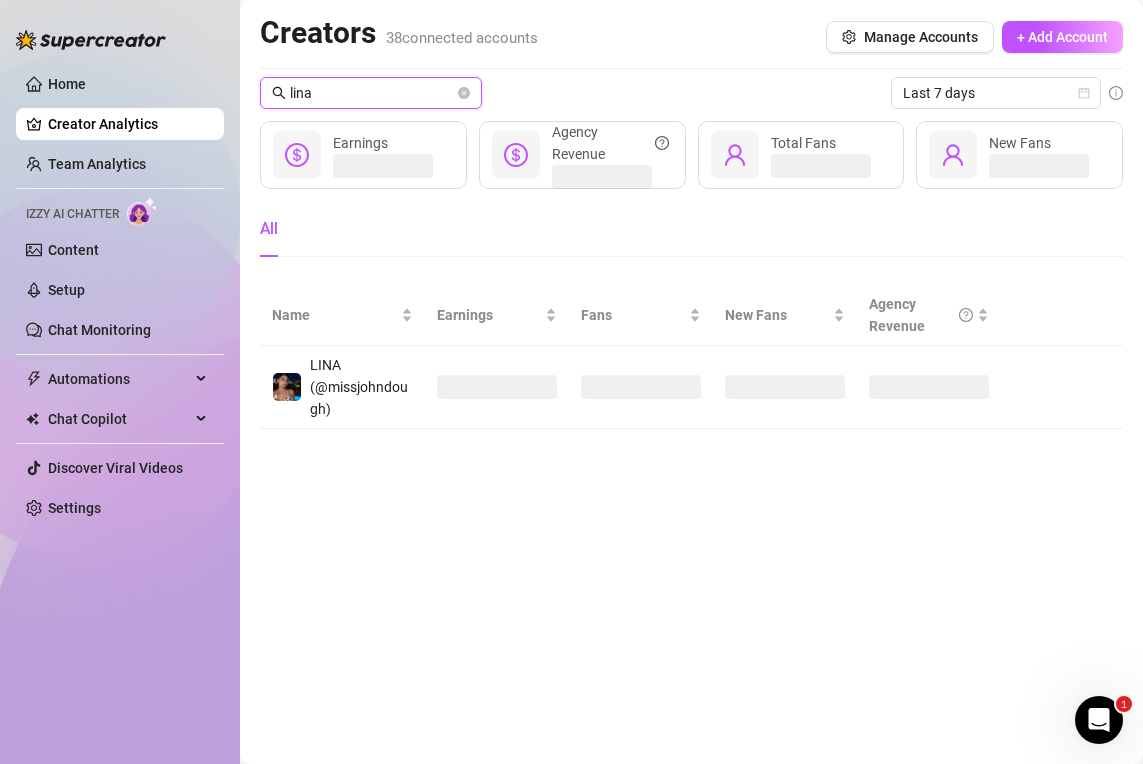 type on "lina" 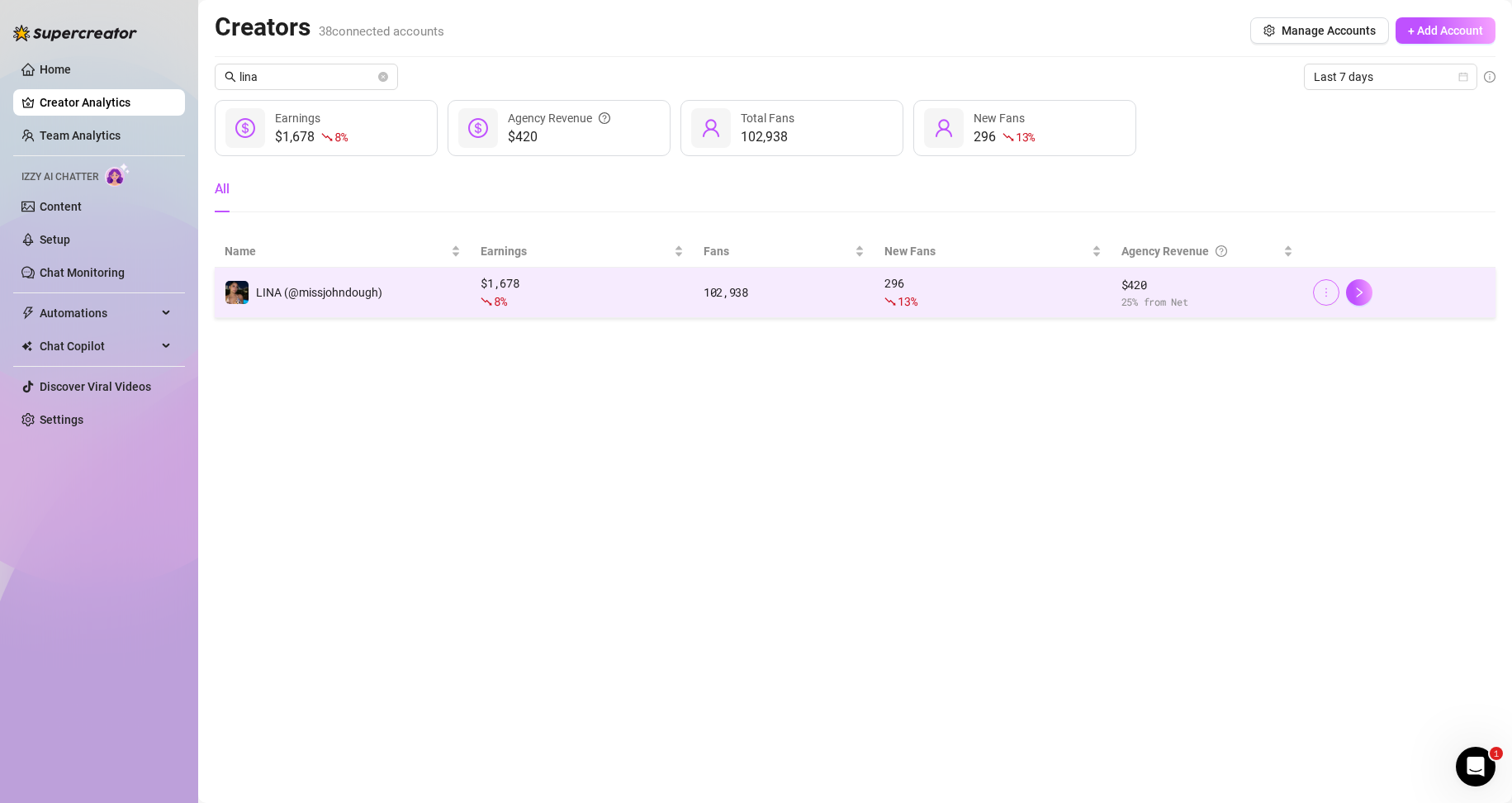 click 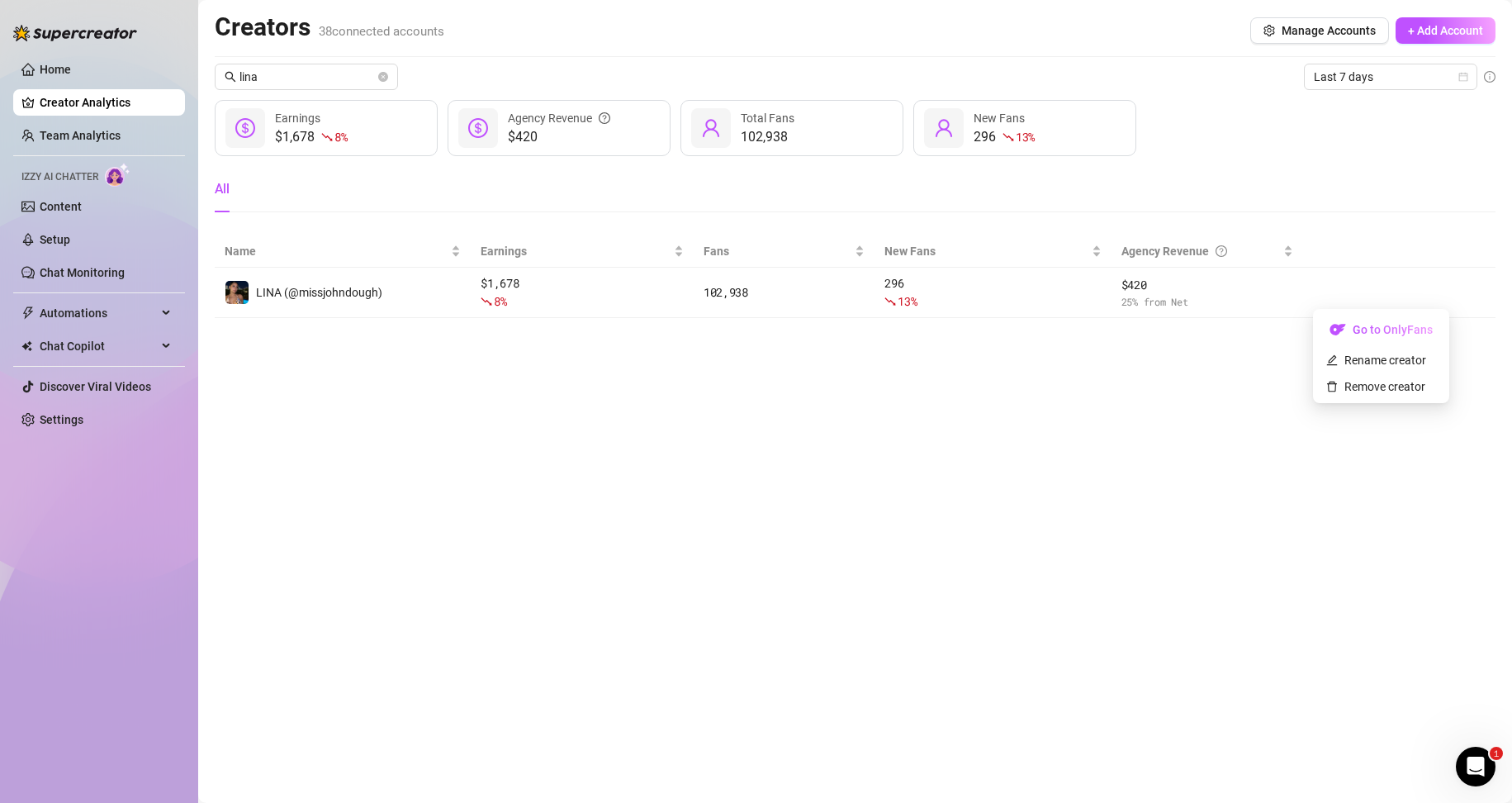 click on "Creators  38  connected accounts Manage Accounts + Add Account [NAME] Last 7 days $1,678 8 % Earnings $420 Agency Revenue 102,938 Total Fans 296 13 % New Fans All Name Earnings Fans New Fans Agency Revenue [NAME] ([USERNAME]) $ 1,678 8 % 102,938   296   13 % $ 420 25 % from Net" at bounding box center (855, 402) 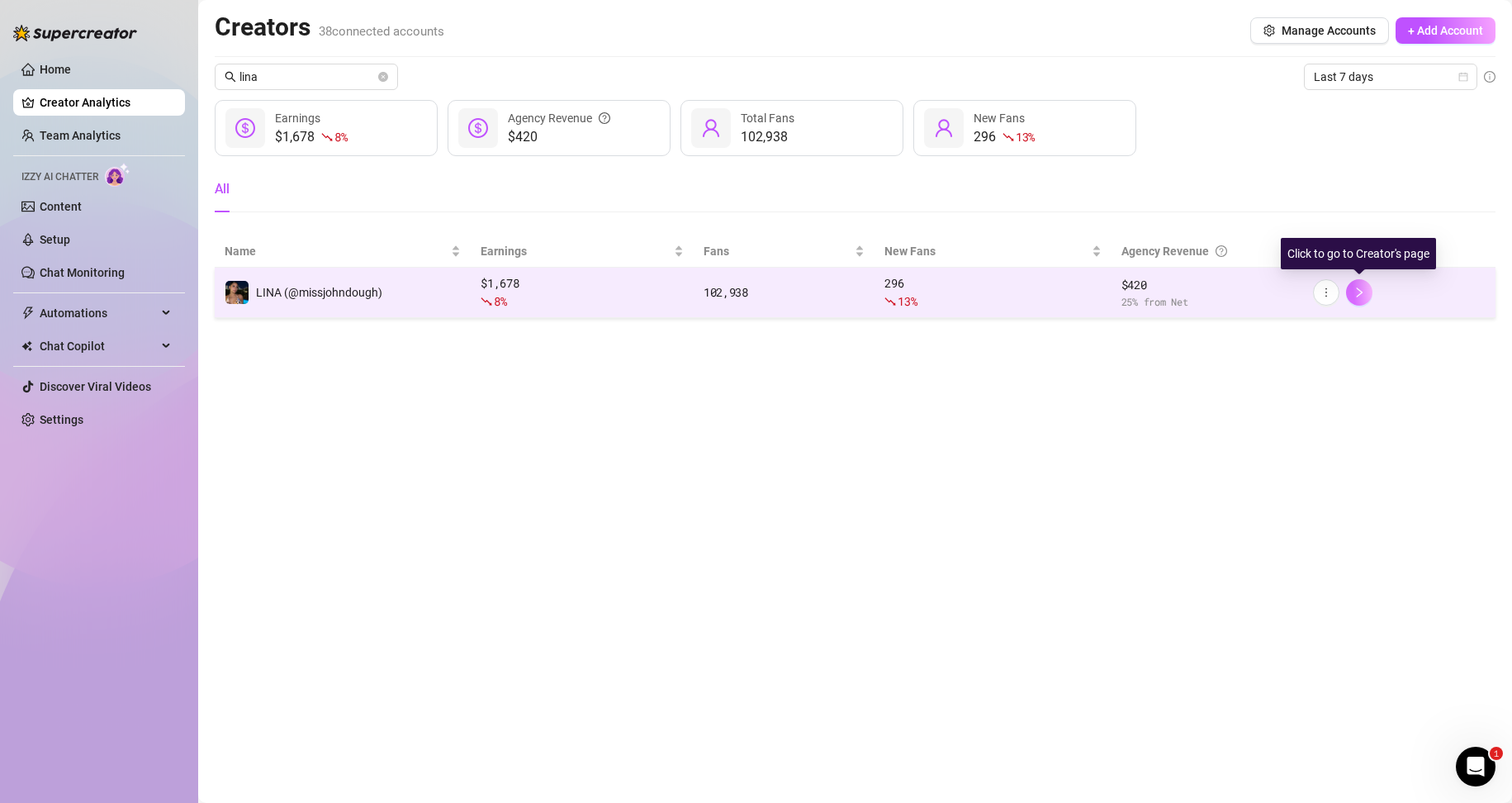 click at bounding box center (1359, 292) 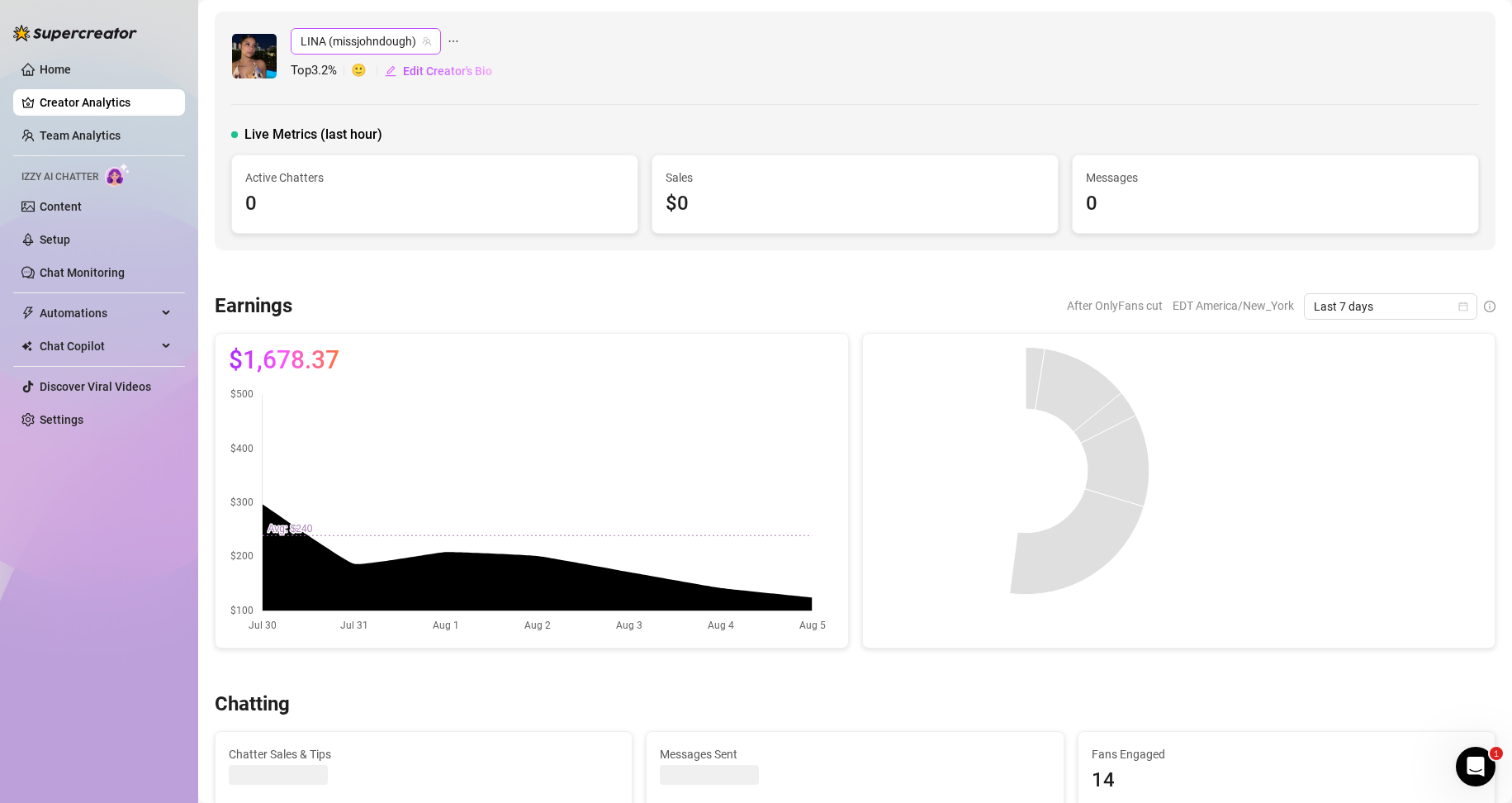 click on "LINA (missjohndough)" at bounding box center [366, 41] 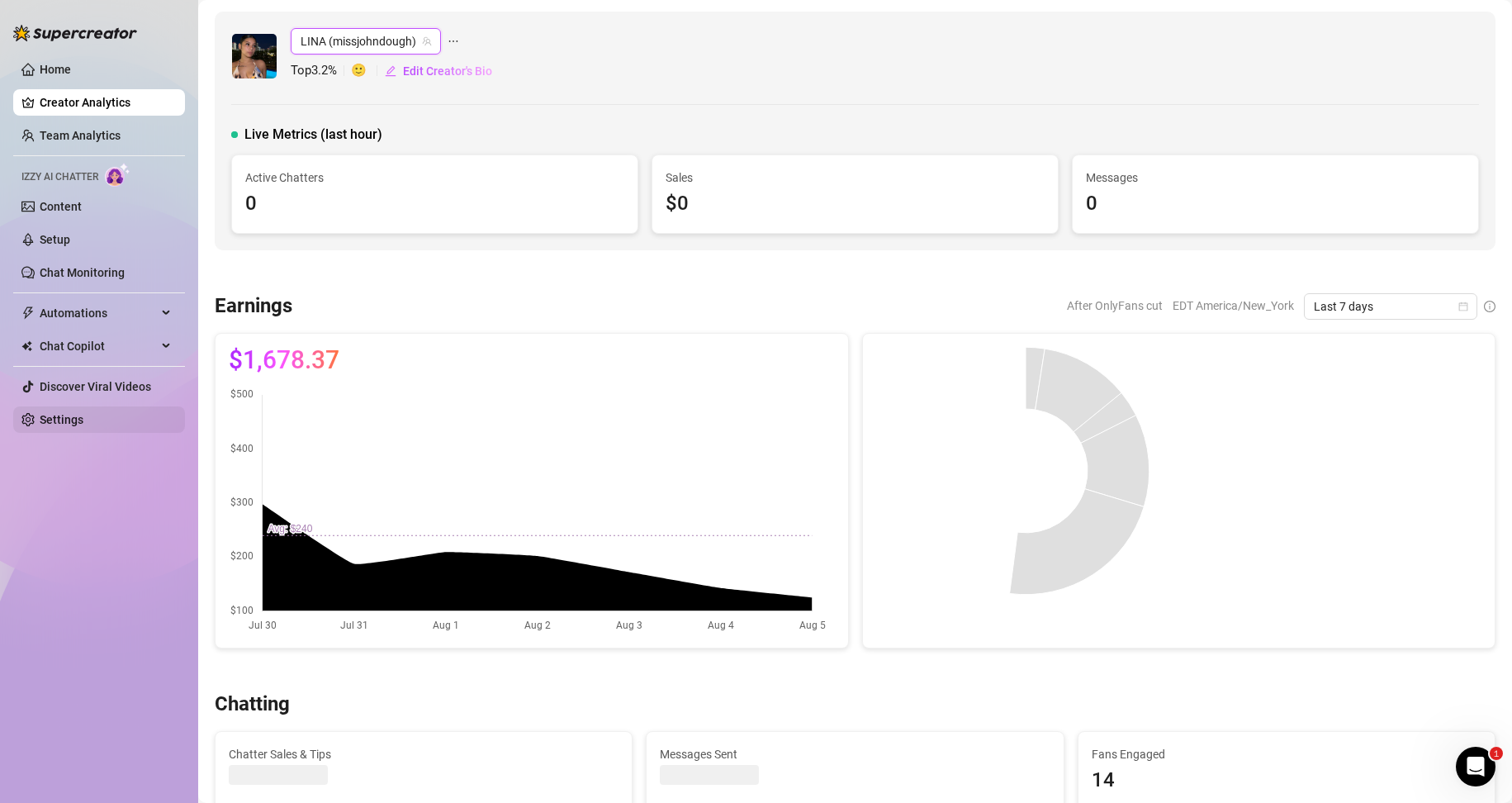 click on "Settings" at bounding box center [61, 420] 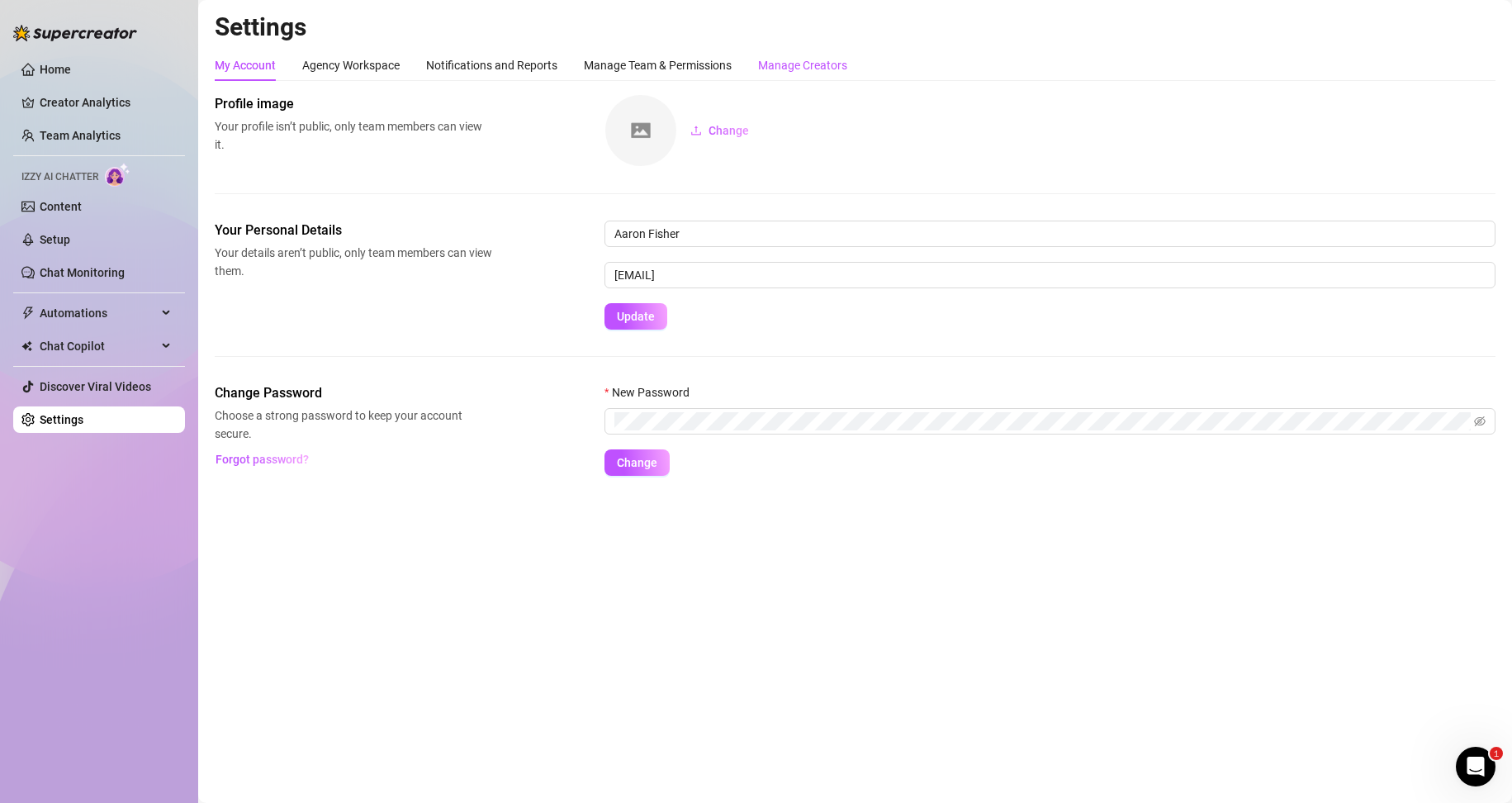 click on "Manage Creators" at bounding box center [803, 65] 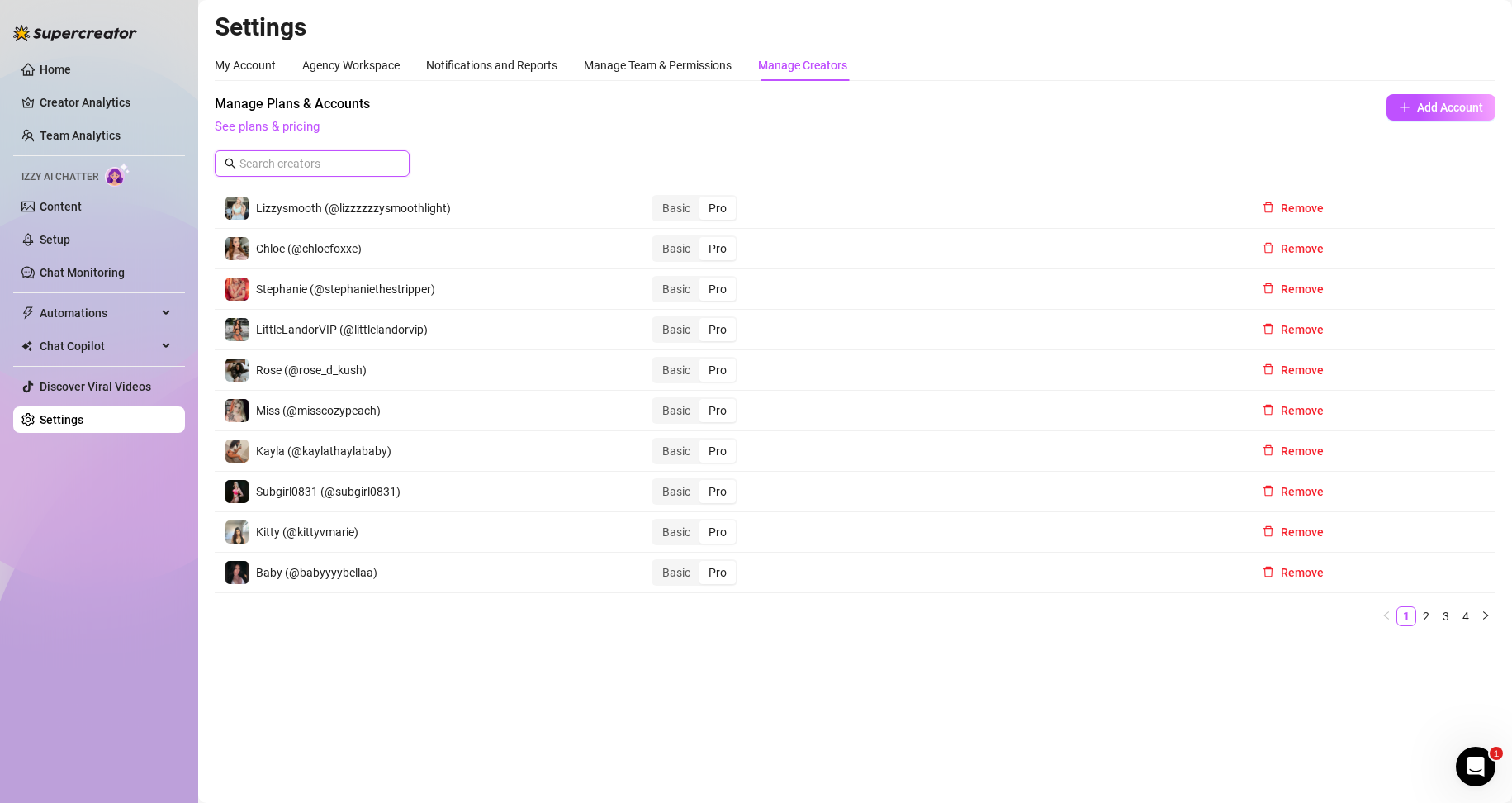 click at bounding box center [313, 164] 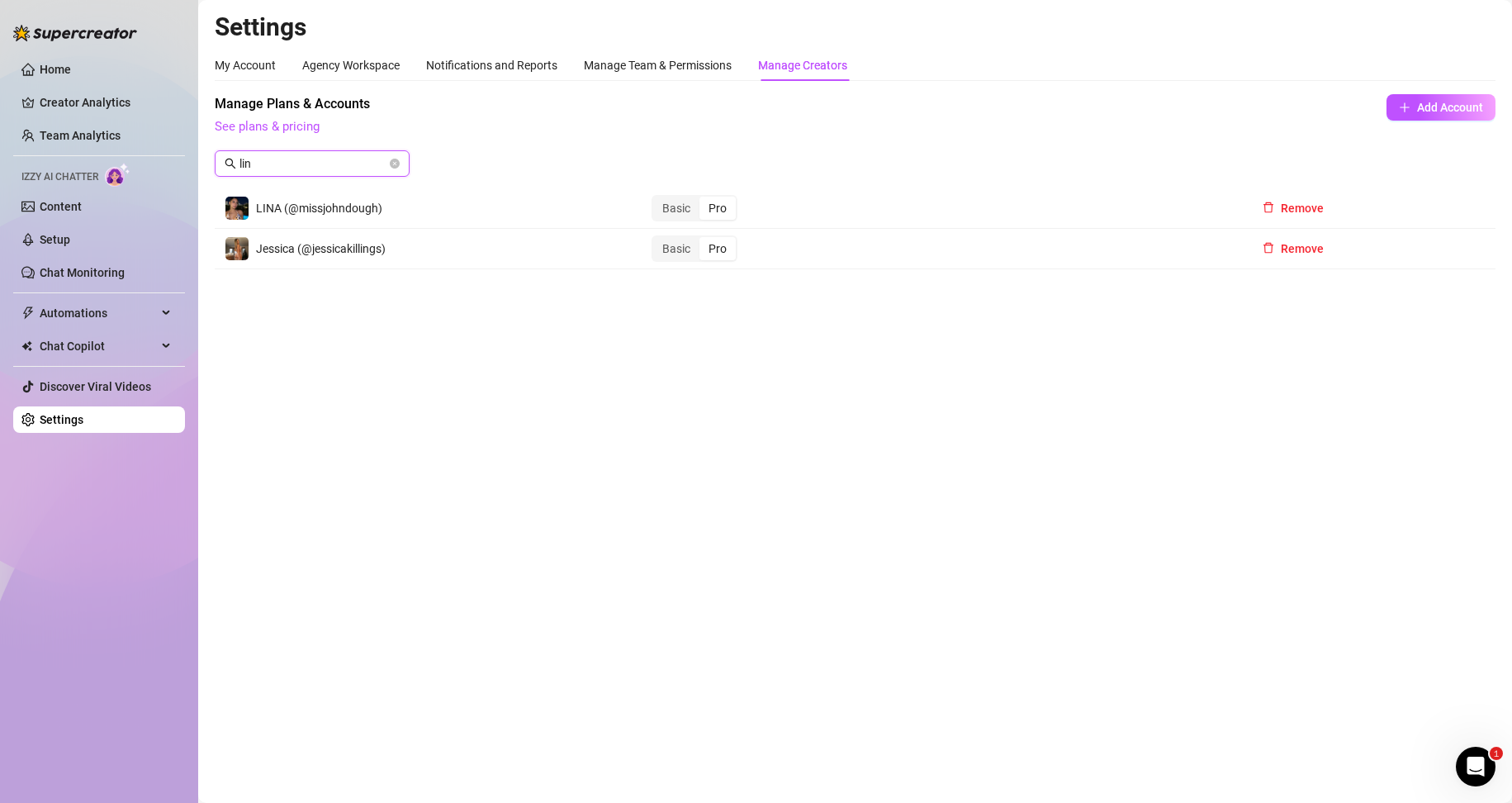 drag, startPoint x: 332, startPoint y: 158, endPoint x: 175, endPoint y: 154, distance: 157.0509 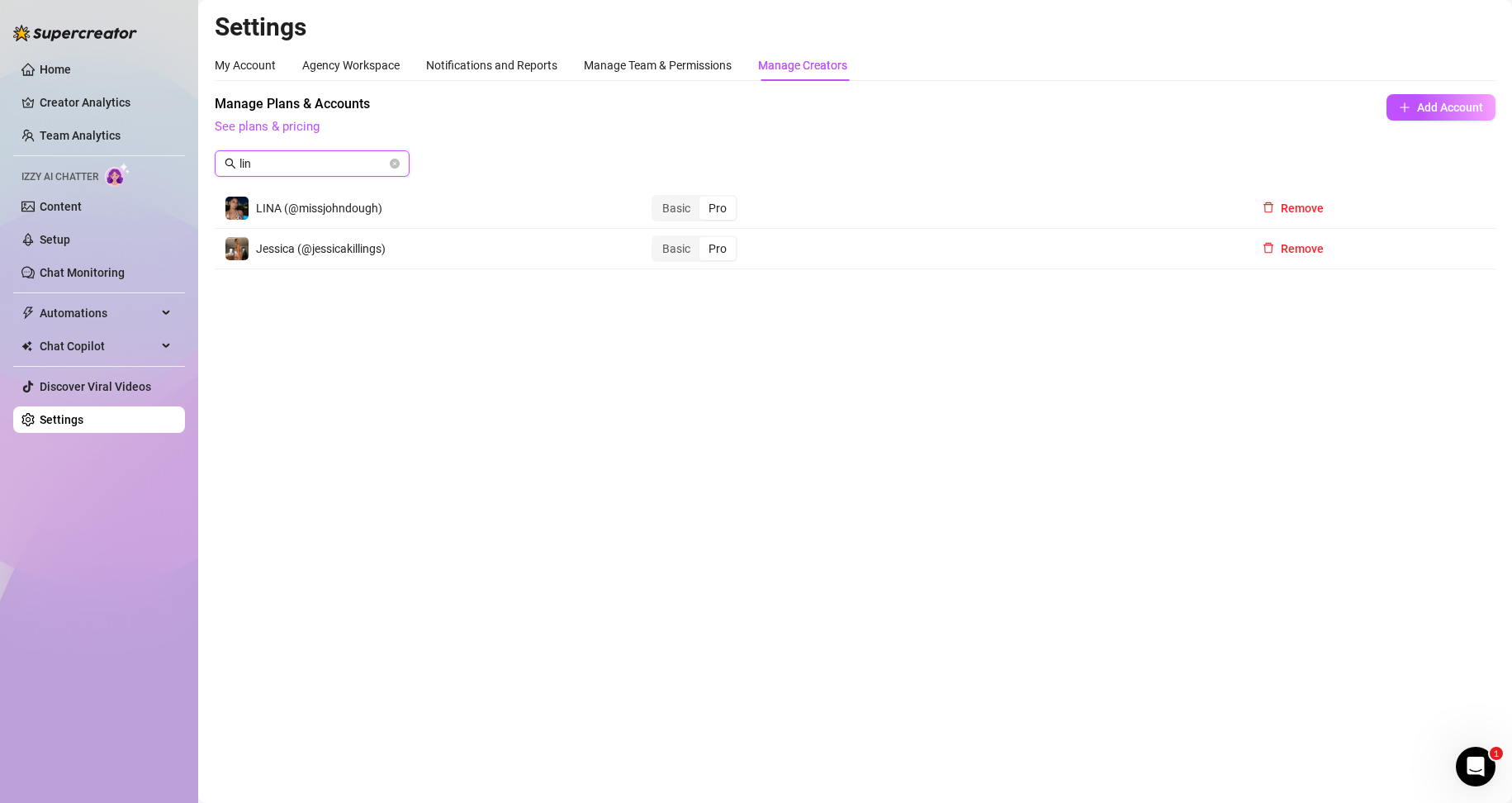 click on "lin" at bounding box center [313, 164] 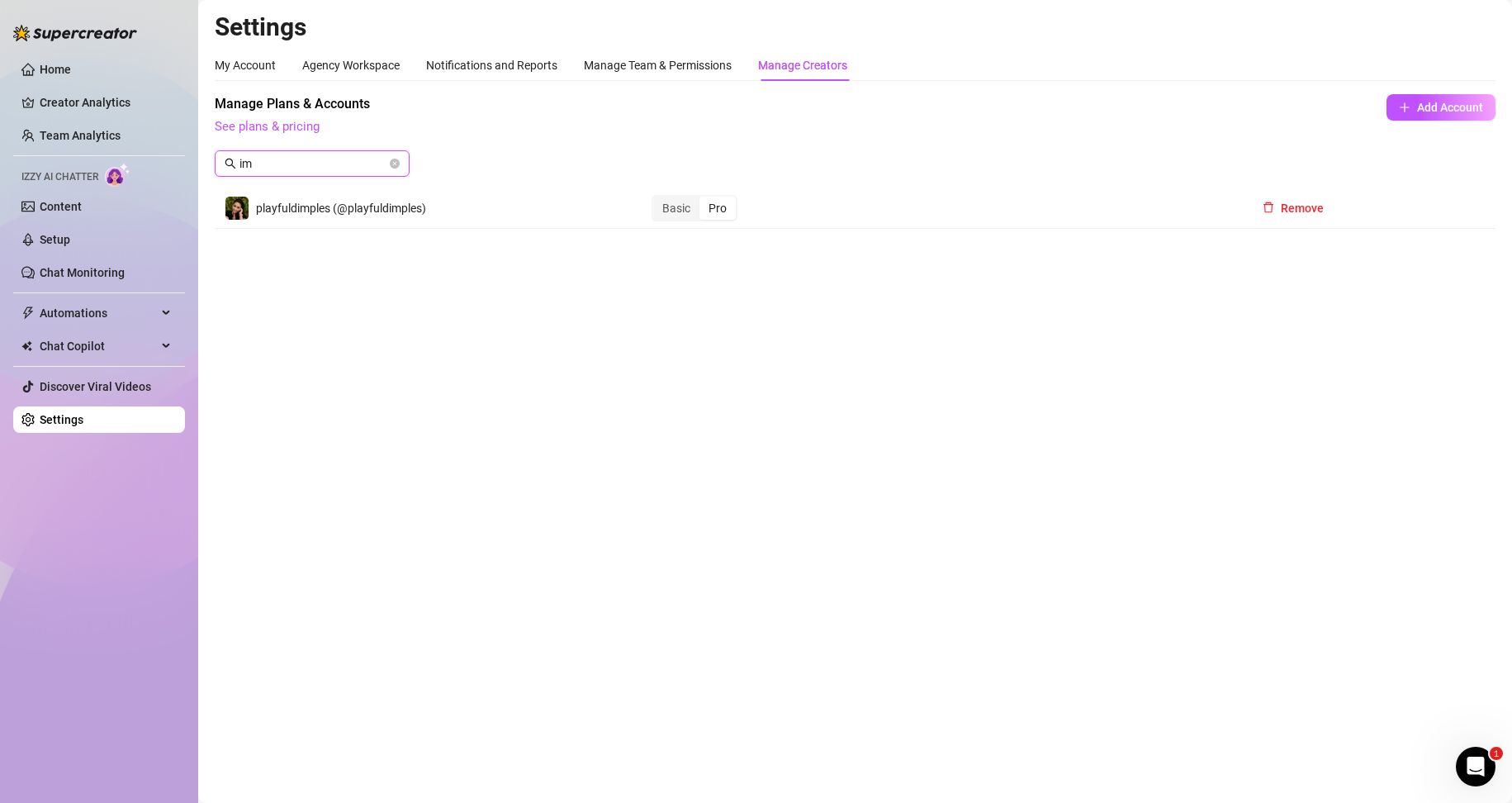 type on "i" 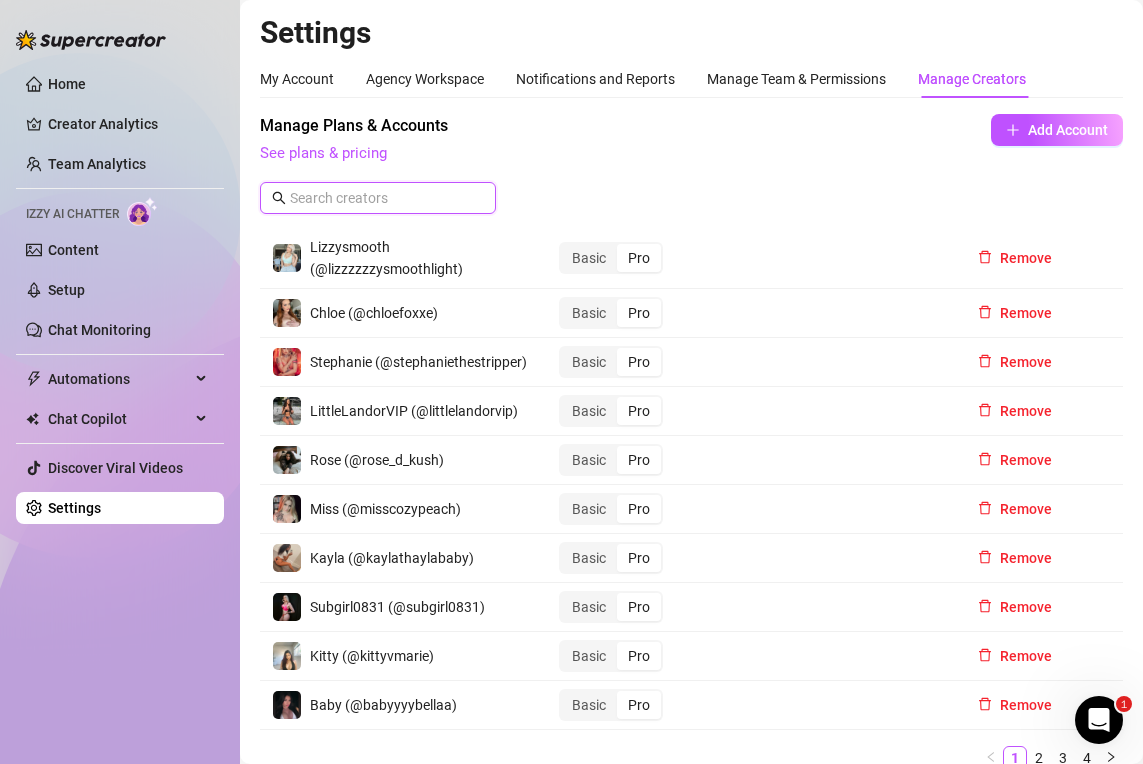 click at bounding box center [379, 198] 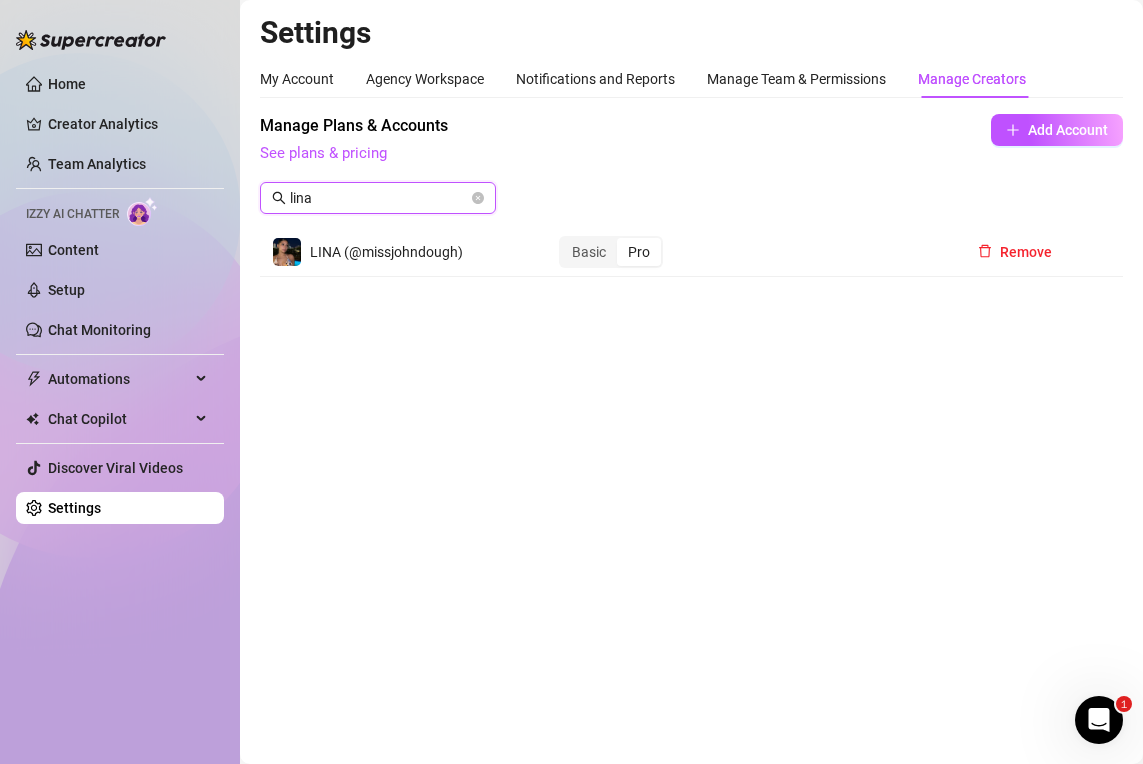type on "lina" 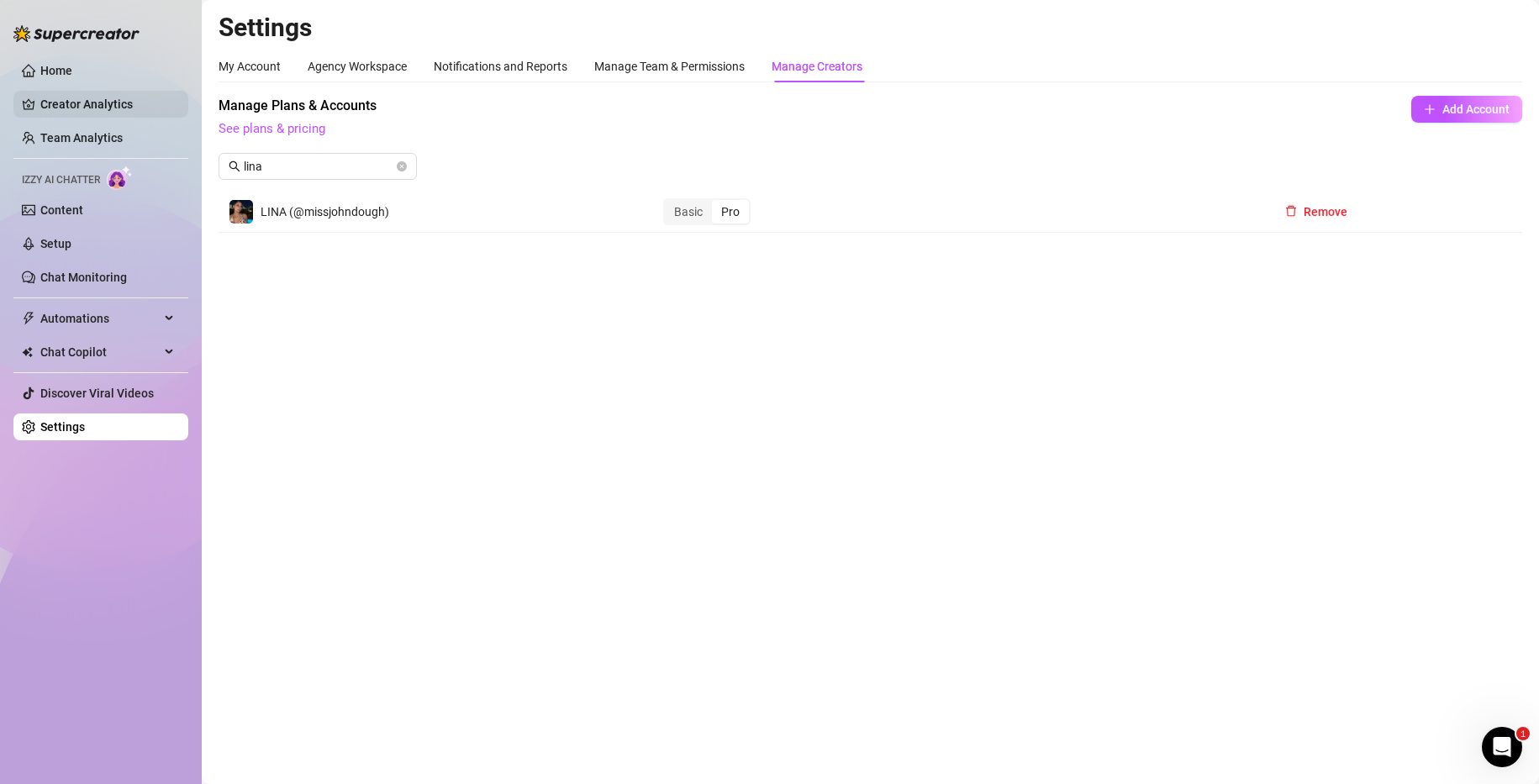 click on "Creator Analytics" at bounding box center [108, 104] 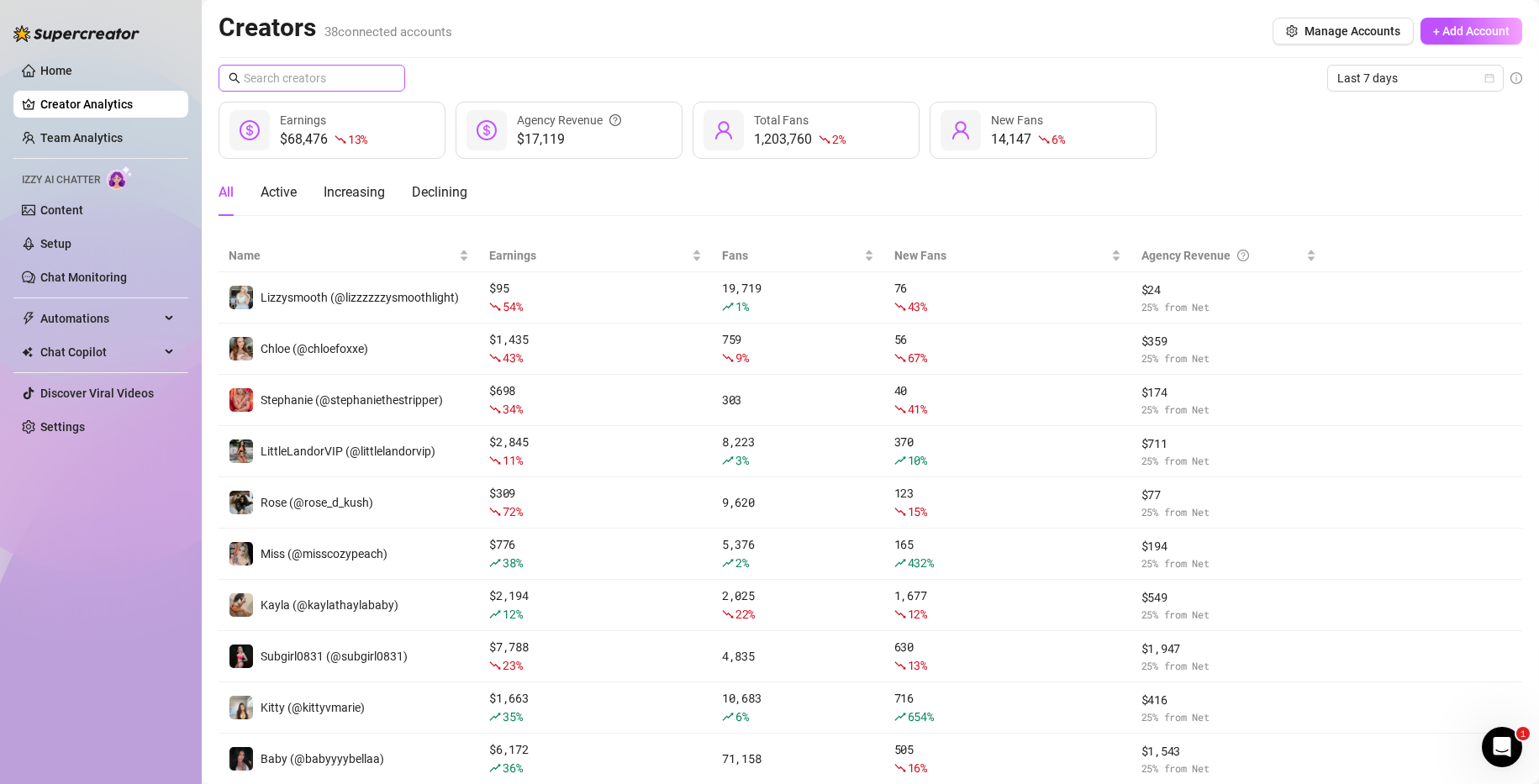 click at bounding box center (312, 78) 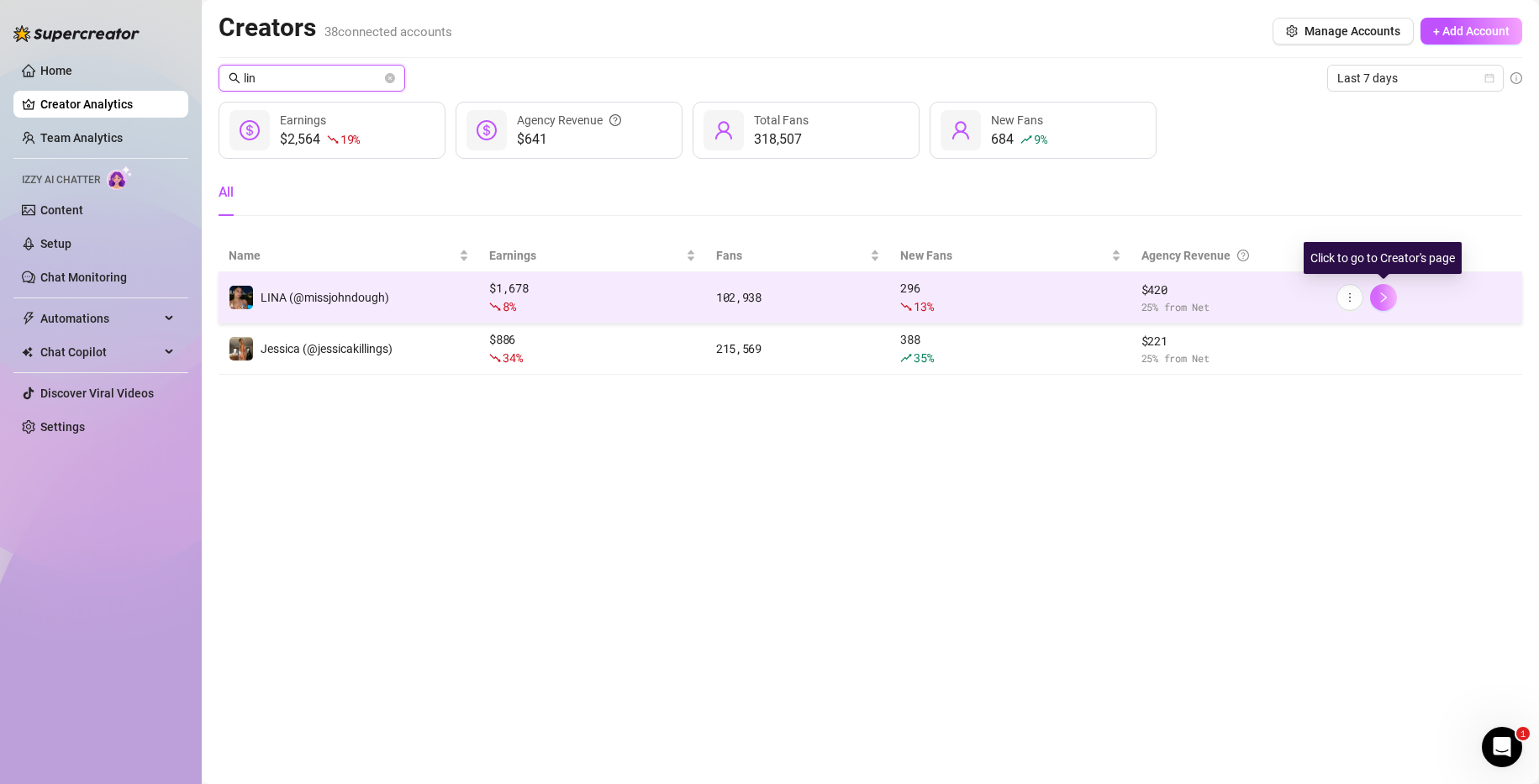 type on "lin" 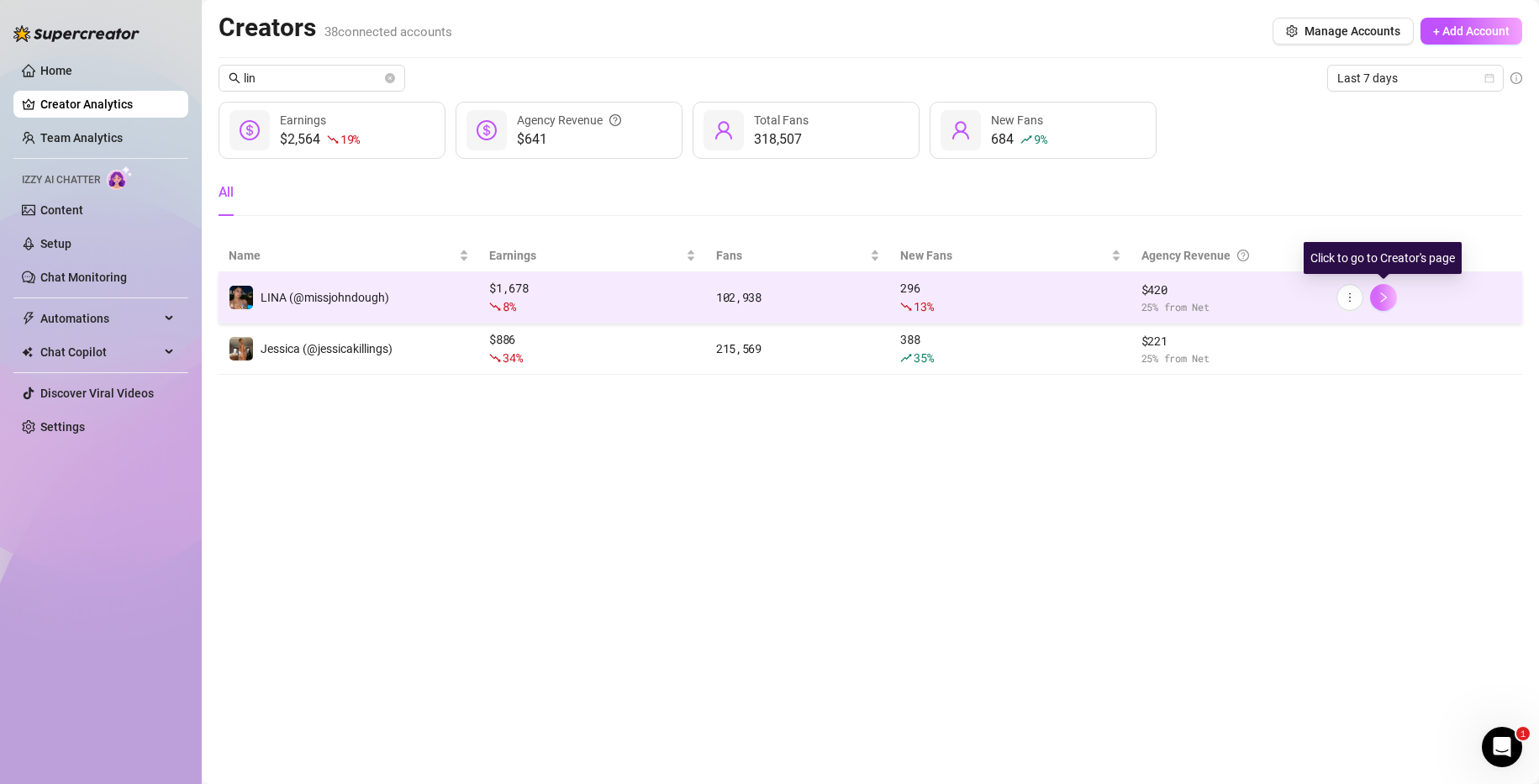 click at bounding box center [1384, 297] 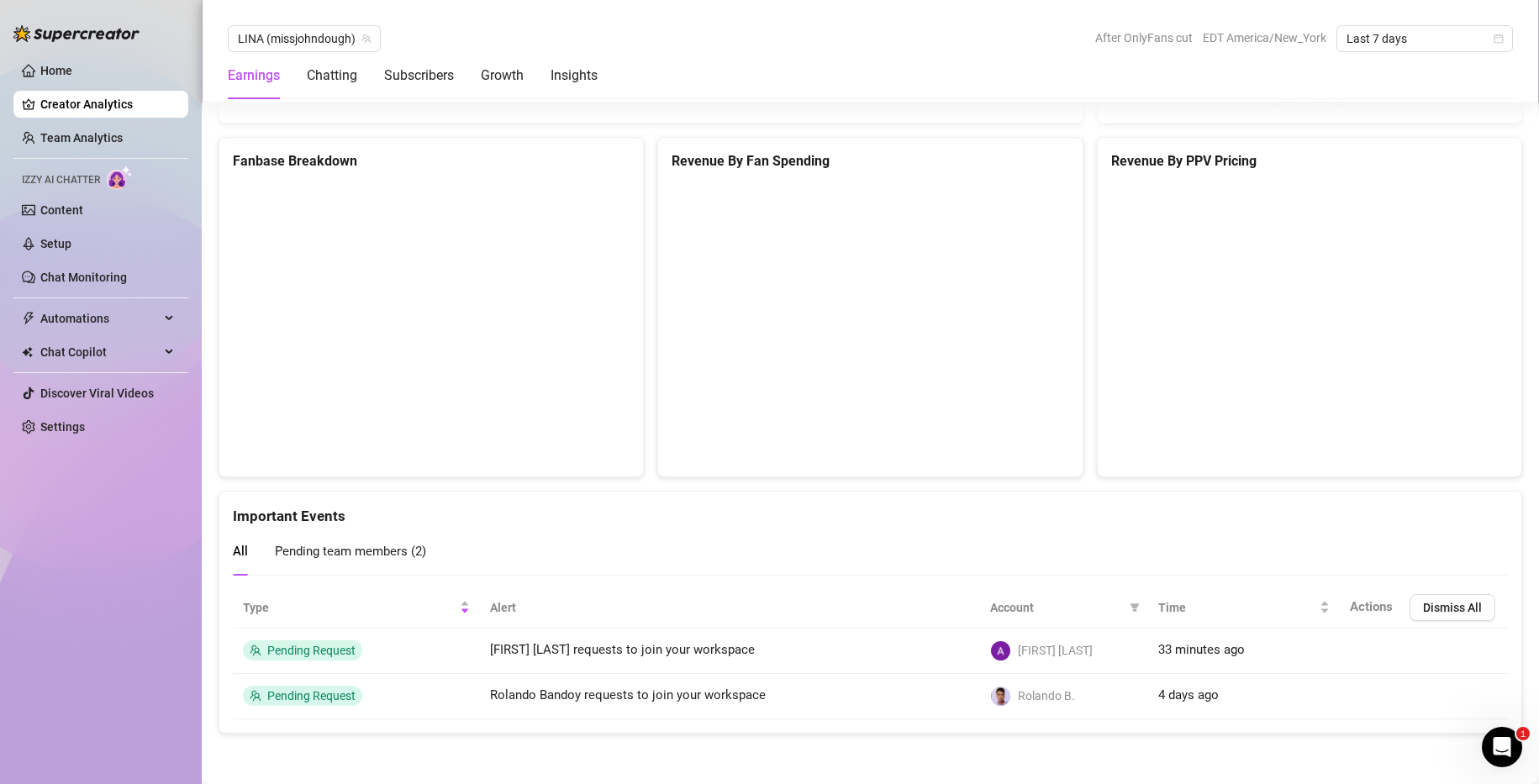 scroll, scrollTop: 0, scrollLeft: 0, axis: both 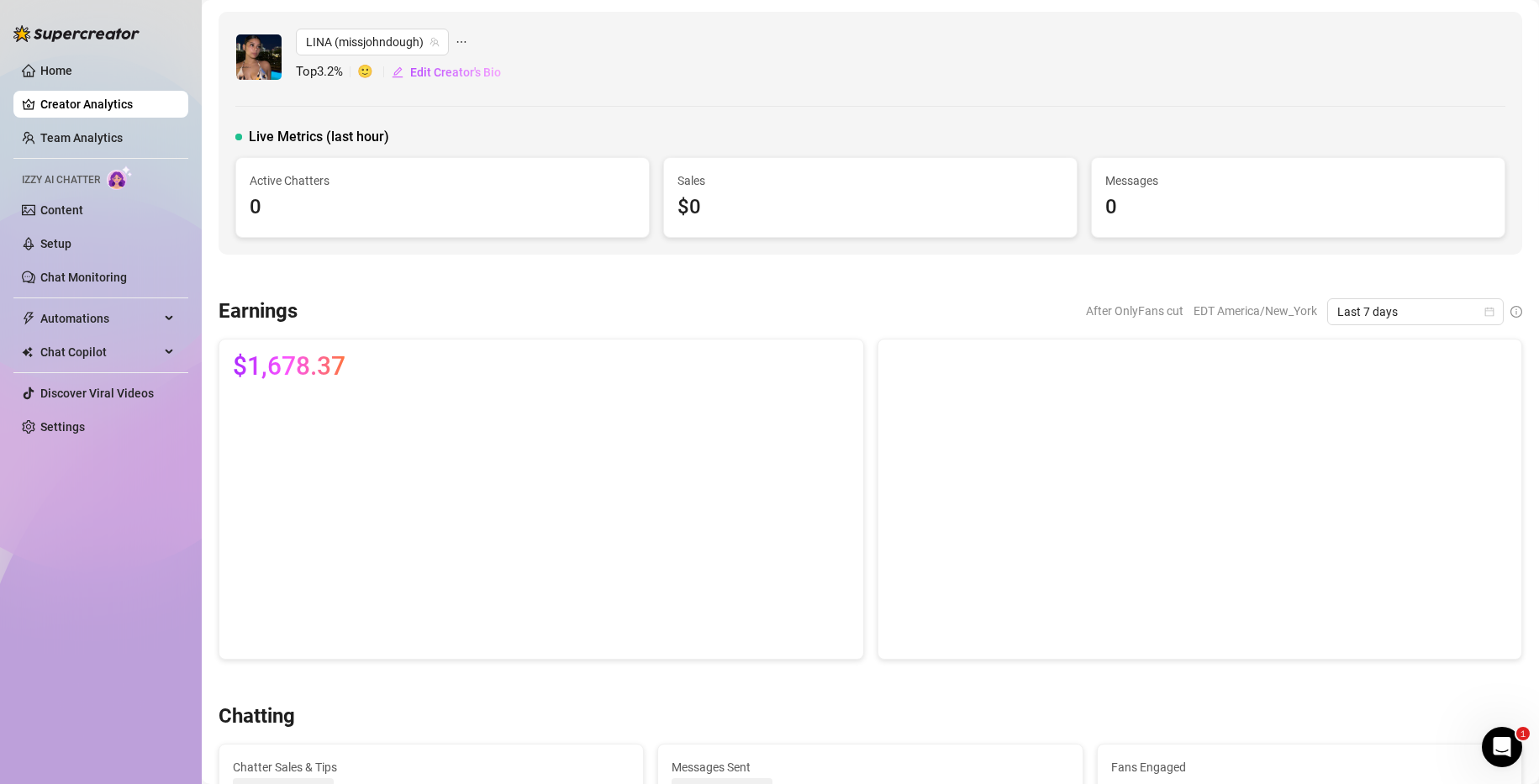 click on "Creator Analytics" at bounding box center [108, 104] 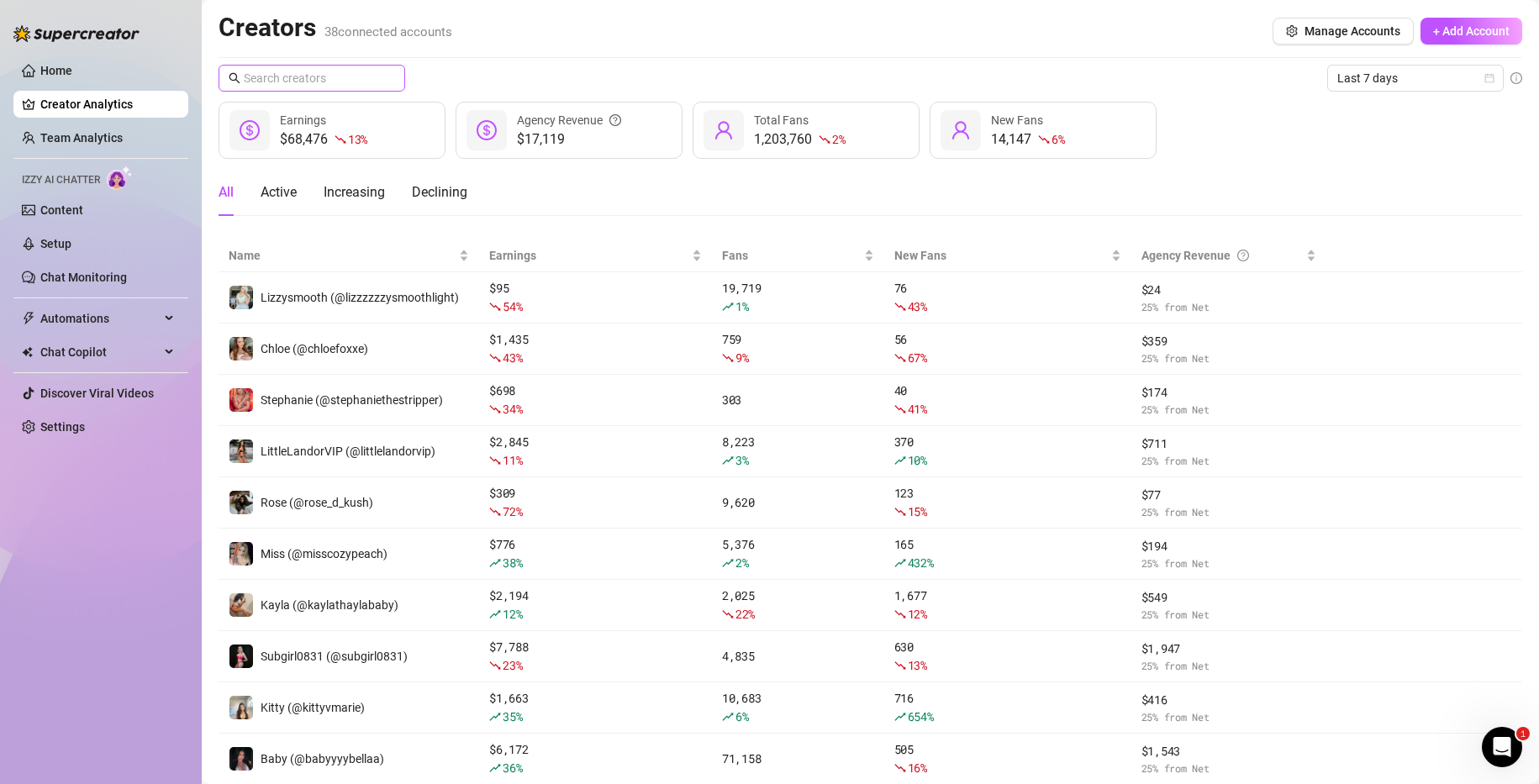 click at bounding box center [312, 78] 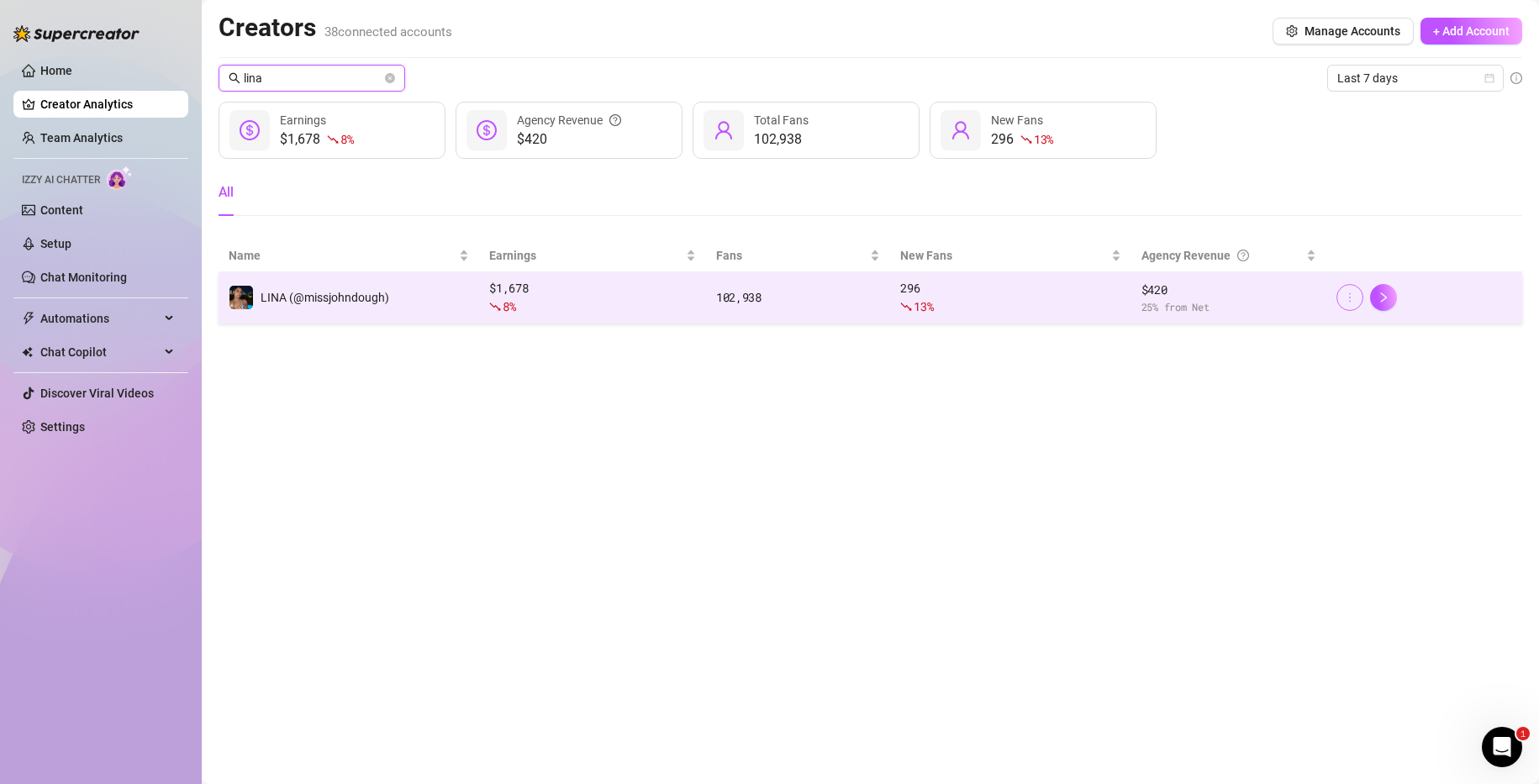 type on "lina" 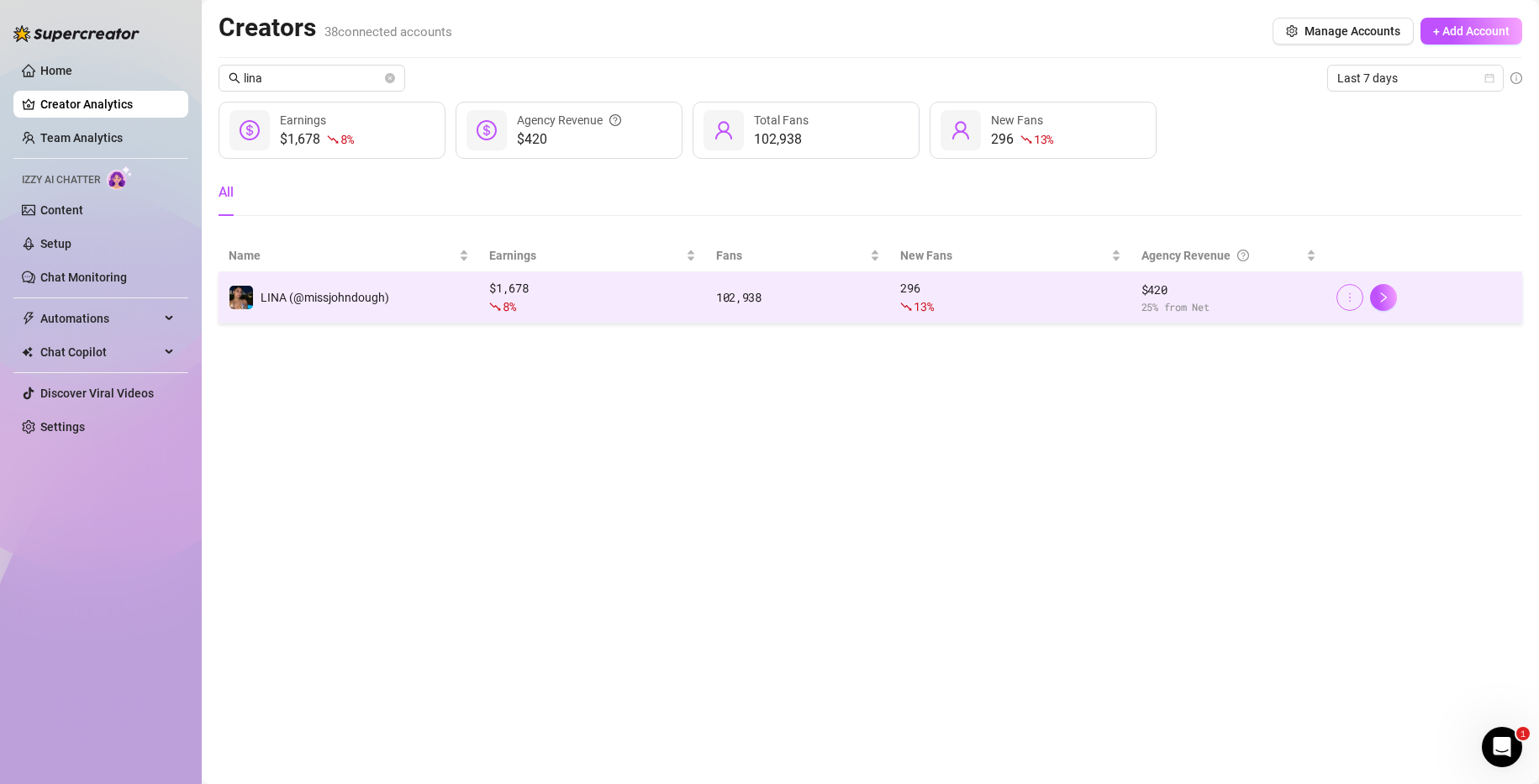 click 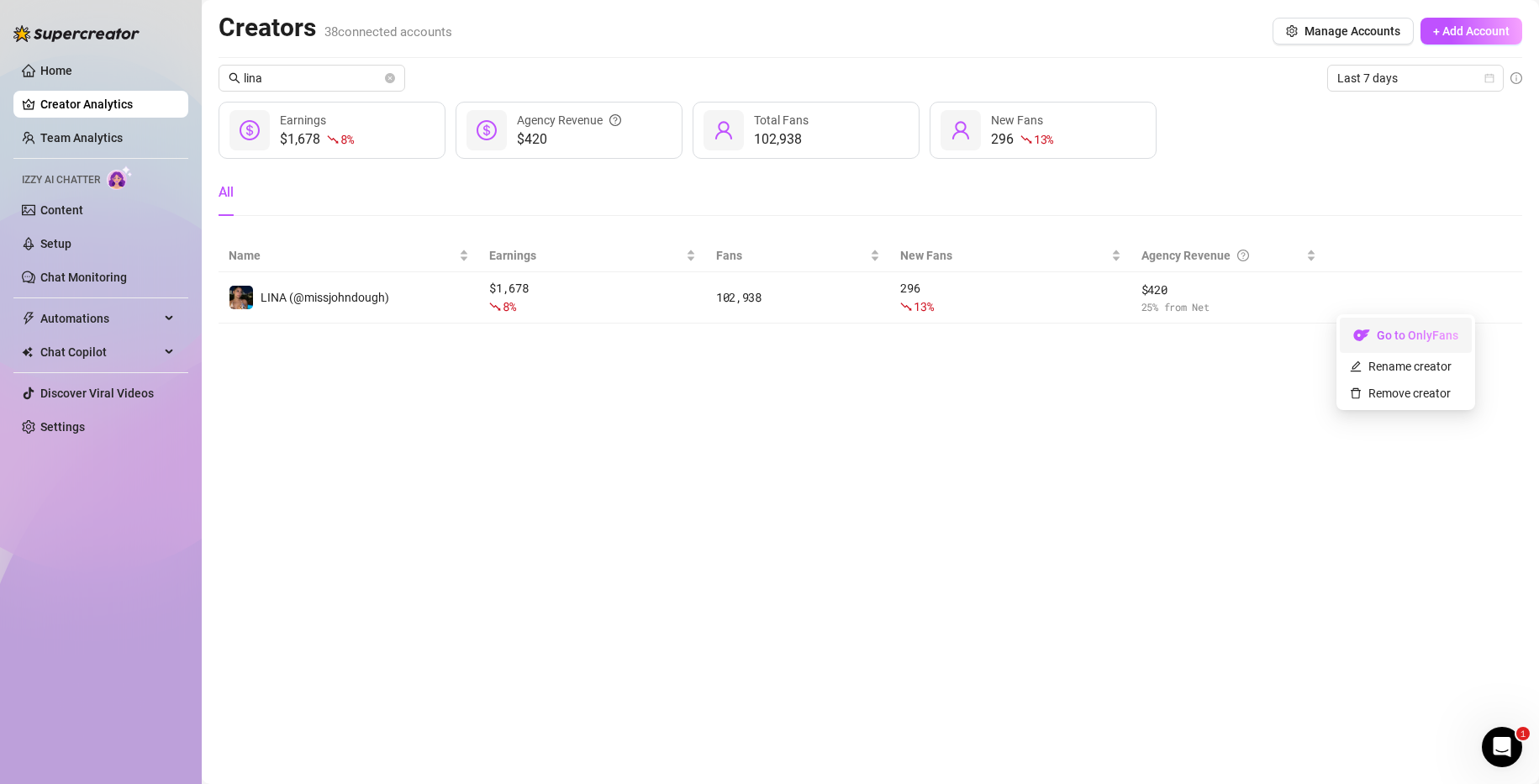 click on "Go to OnlyFans" at bounding box center (1405, 339) 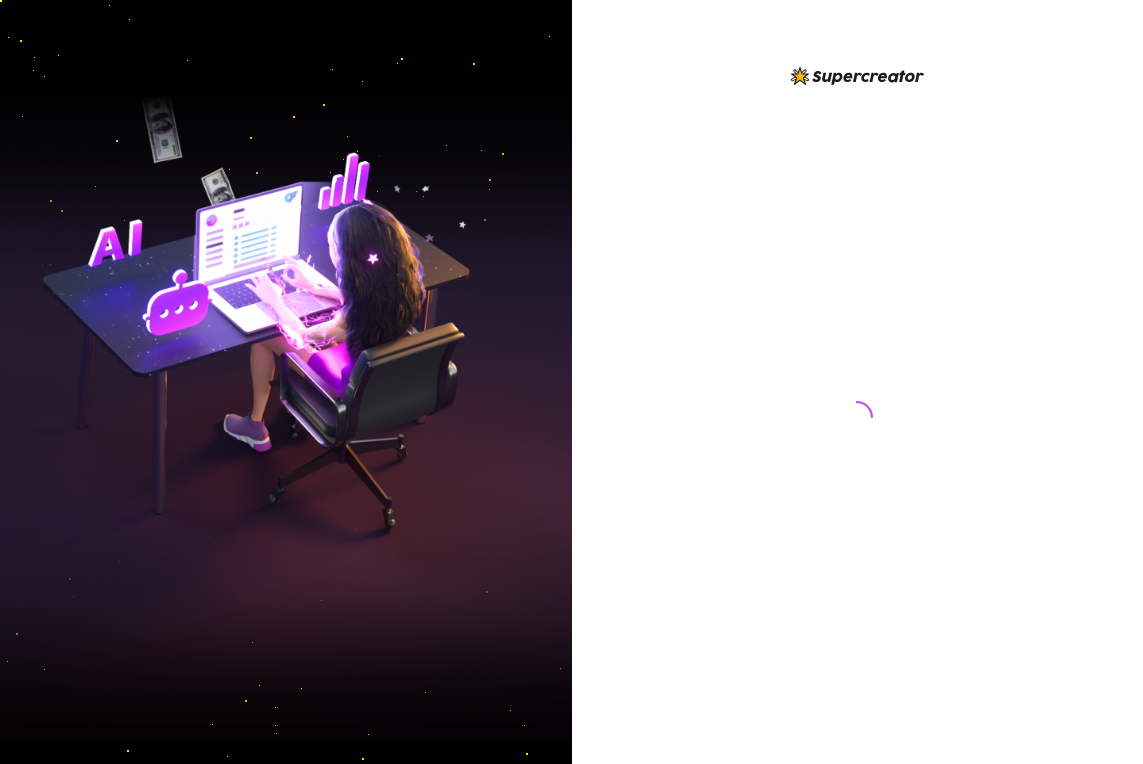 scroll, scrollTop: 0, scrollLeft: 0, axis: both 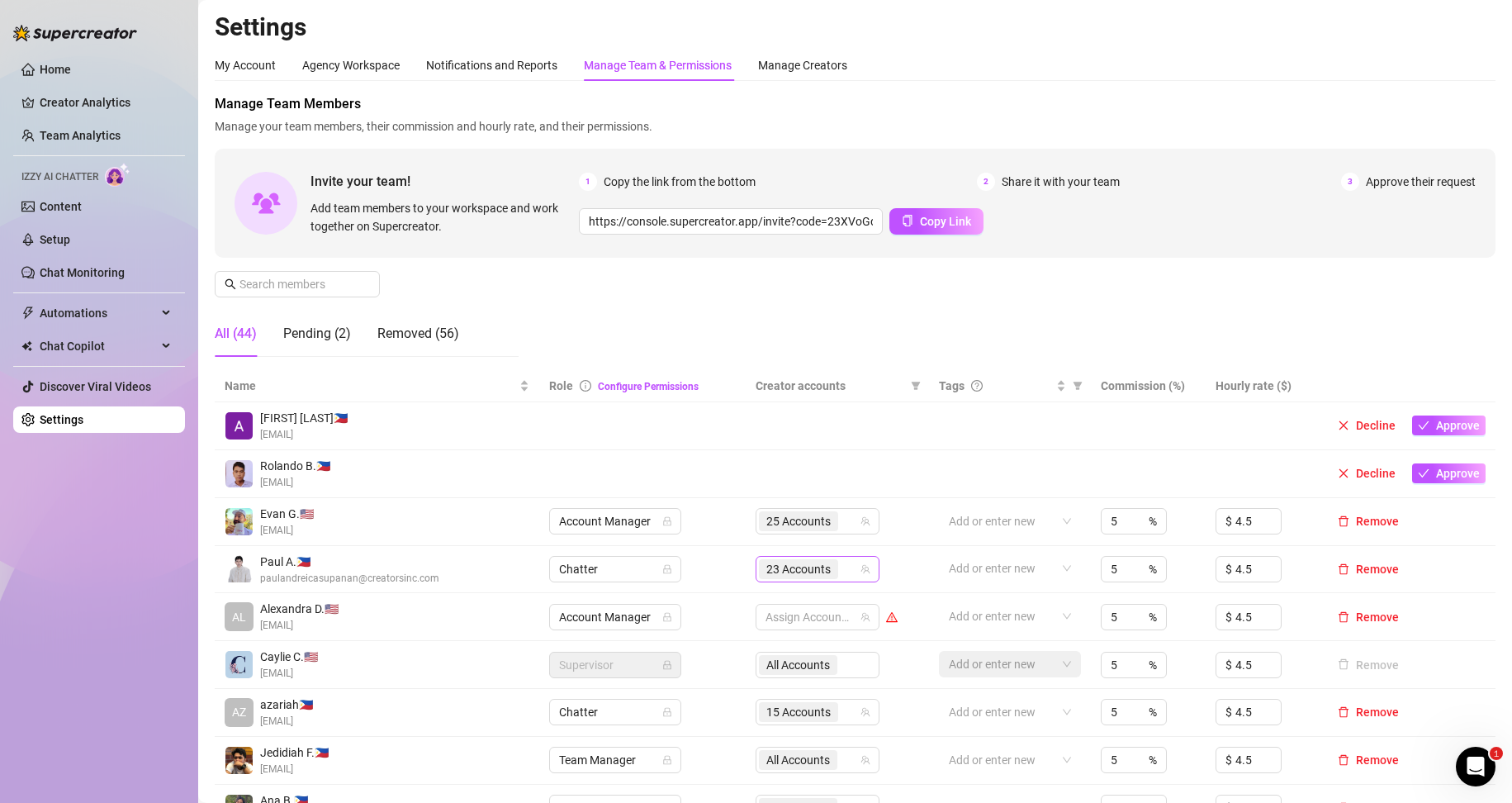 click on "23 Accounts" at bounding box center (799, 569) 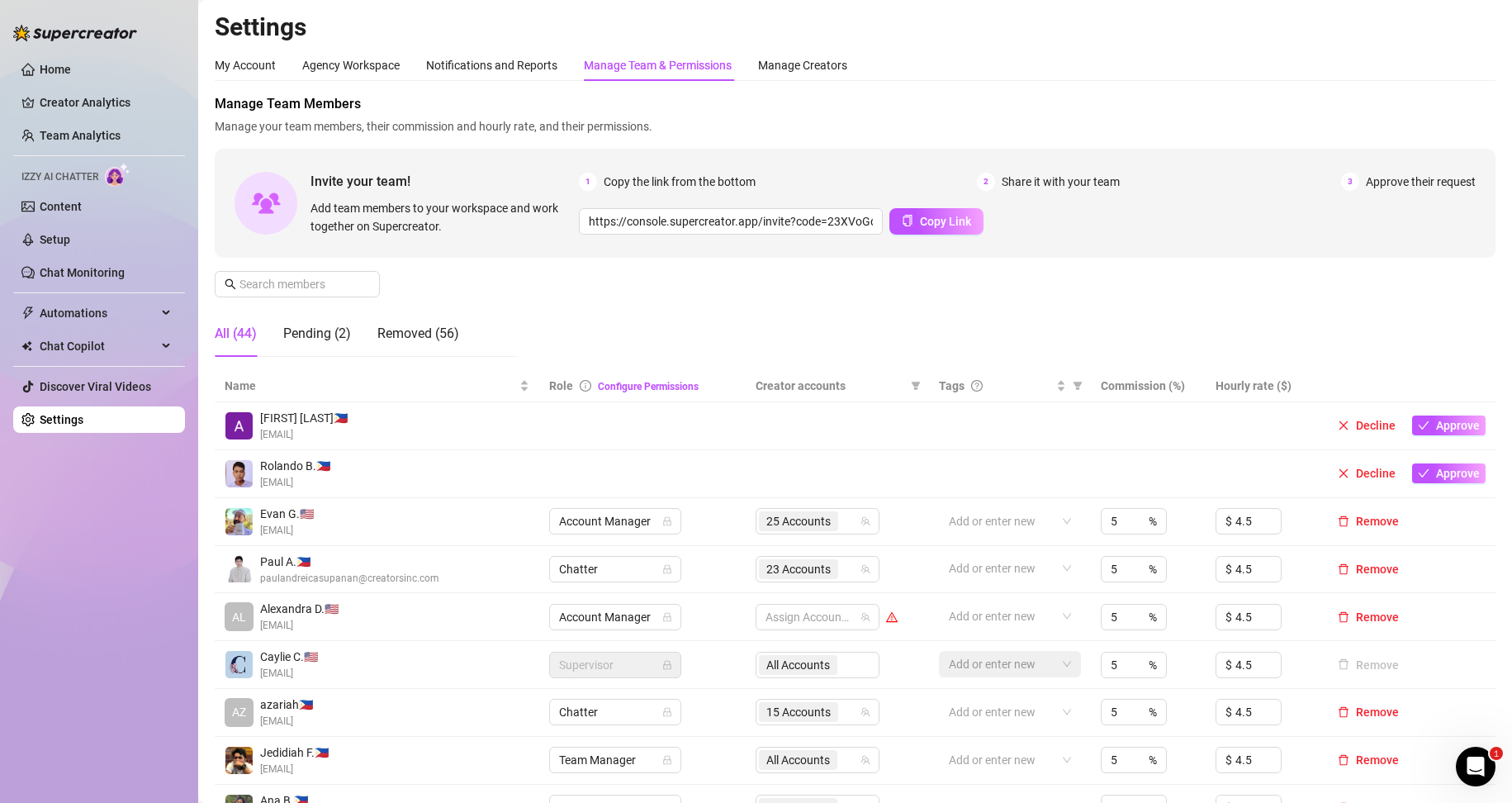 click on "Manage Team Members Manage your team members, their commission and hourly rate, and their permissions. Invite your team! Add team members to your workspace and work together on Supercreator. 1 Copy the link from the bottom 2 Share it with your team 3 Approve their request https://console.supercreator.app/invite?code=23XVoGdgeDa4S1Z1GIHdz2cZwgu2&workspace=CreatorsInc Copy Link All (44) Pending (2) Removed (56)" at bounding box center (855, 232) 